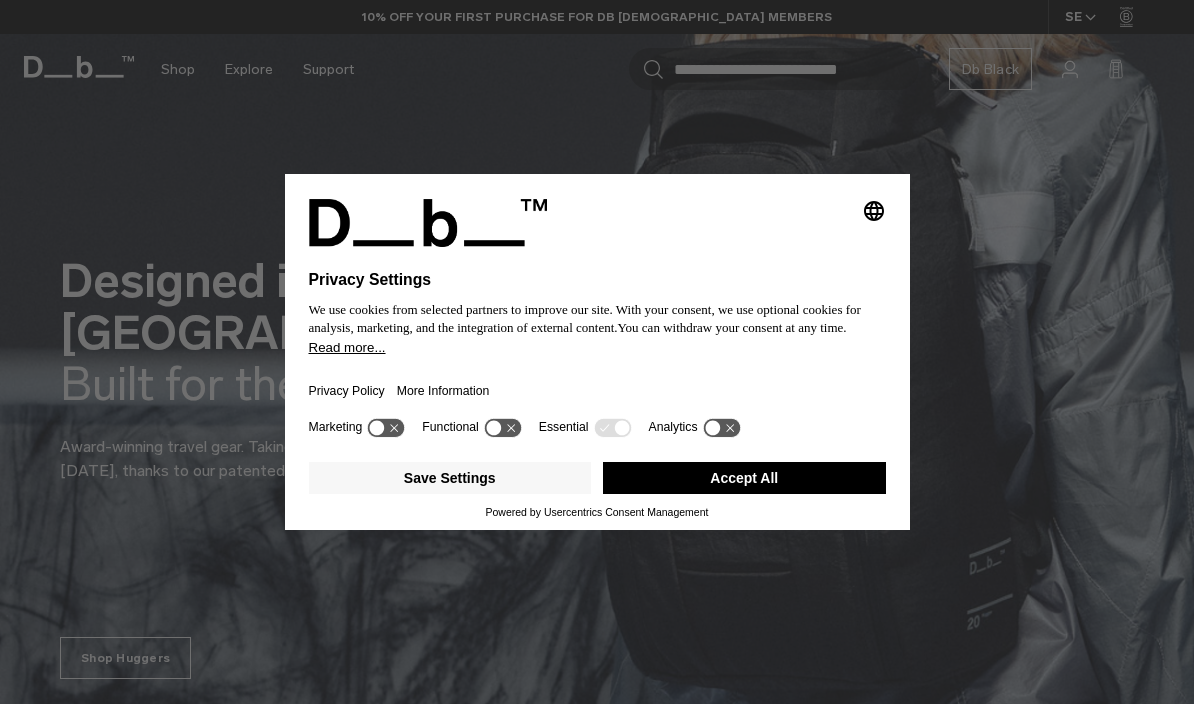 scroll, scrollTop: 0, scrollLeft: 0, axis: both 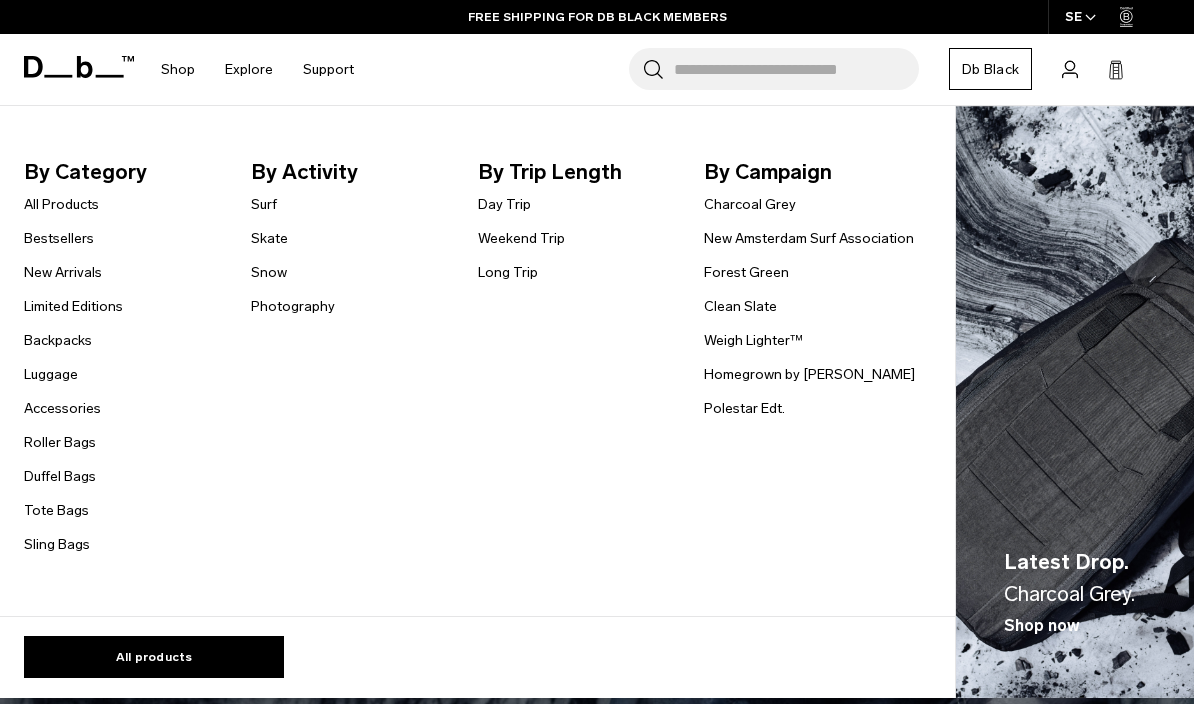 click on "Photography" at bounding box center (293, 306) 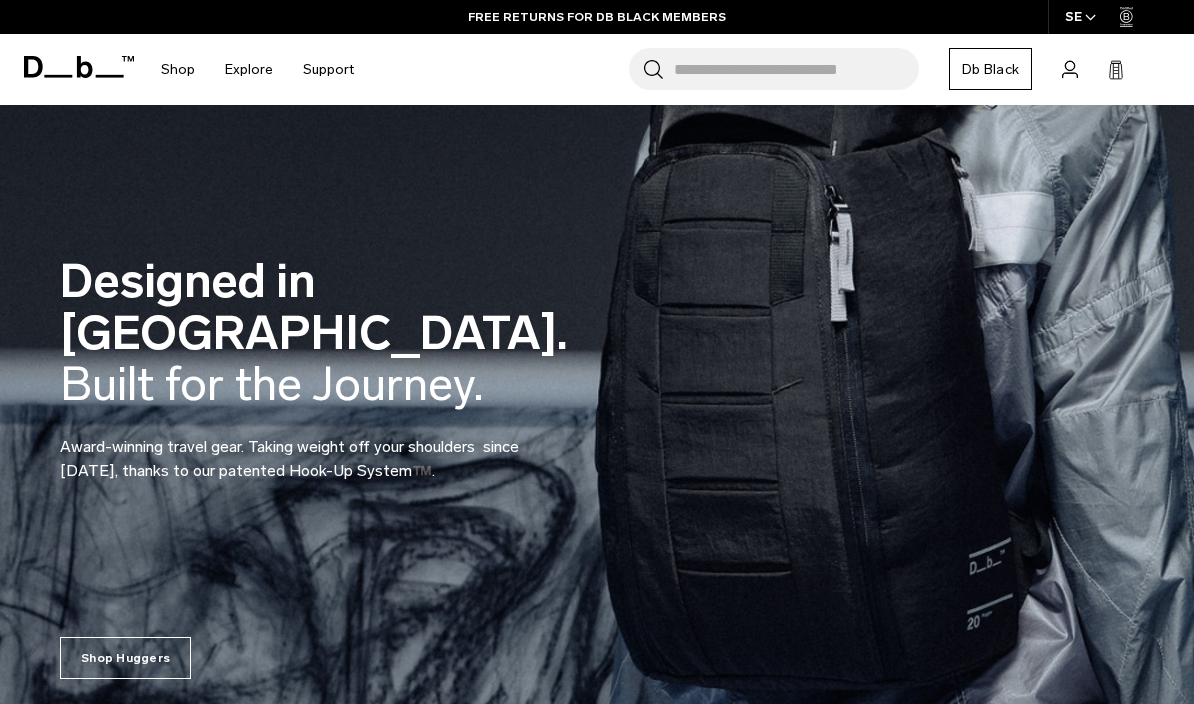 click on "Search for Bags, Luggage..." at bounding box center (796, 69) 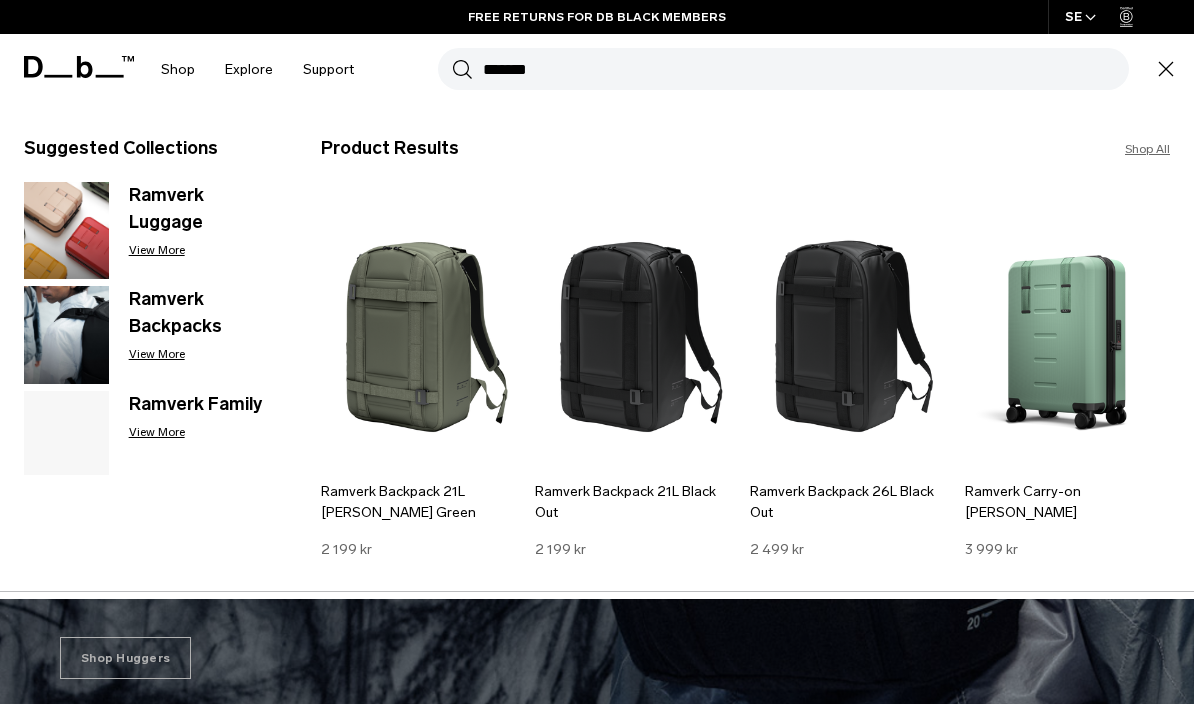 type on "*******" 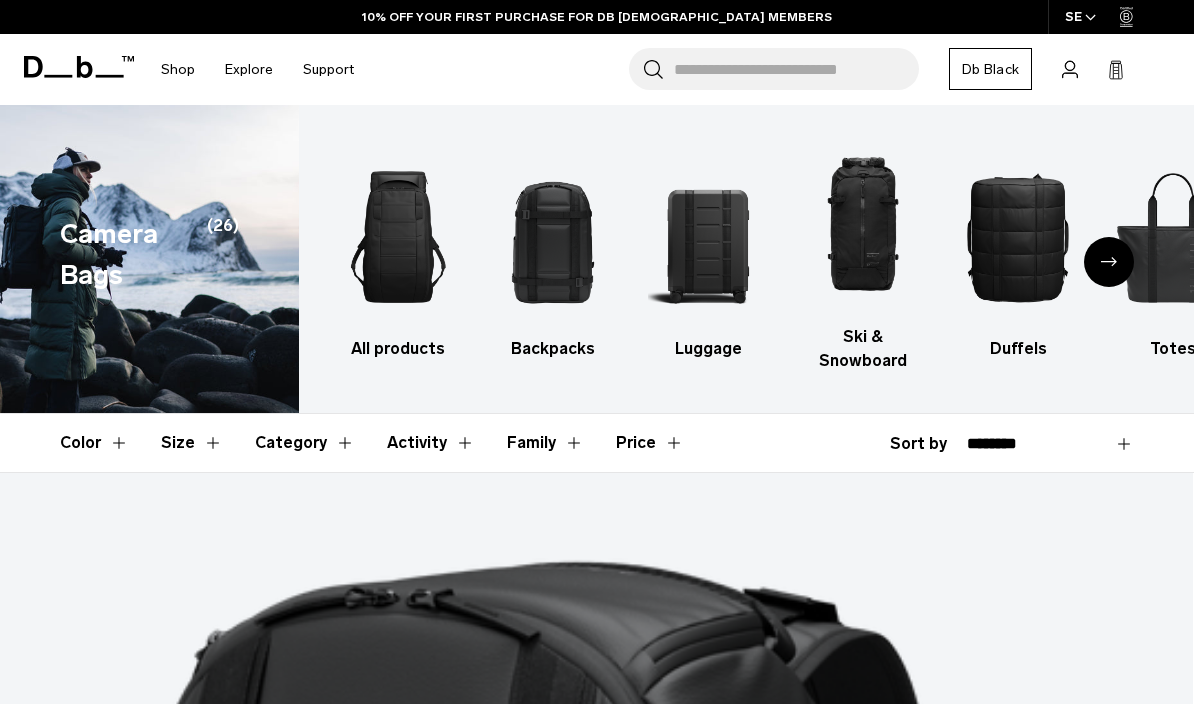 scroll, scrollTop: 119, scrollLeft: 0, axis: vertical 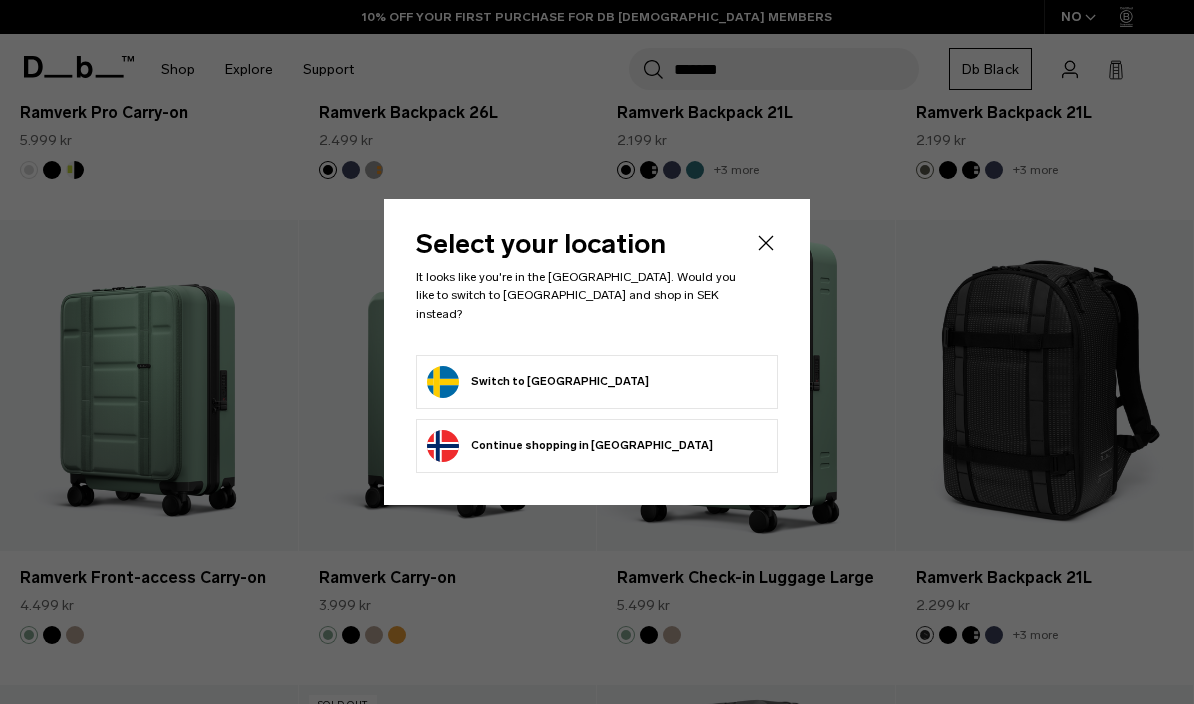 click on "Switch to Sweden" at bounding box center (538, 382) 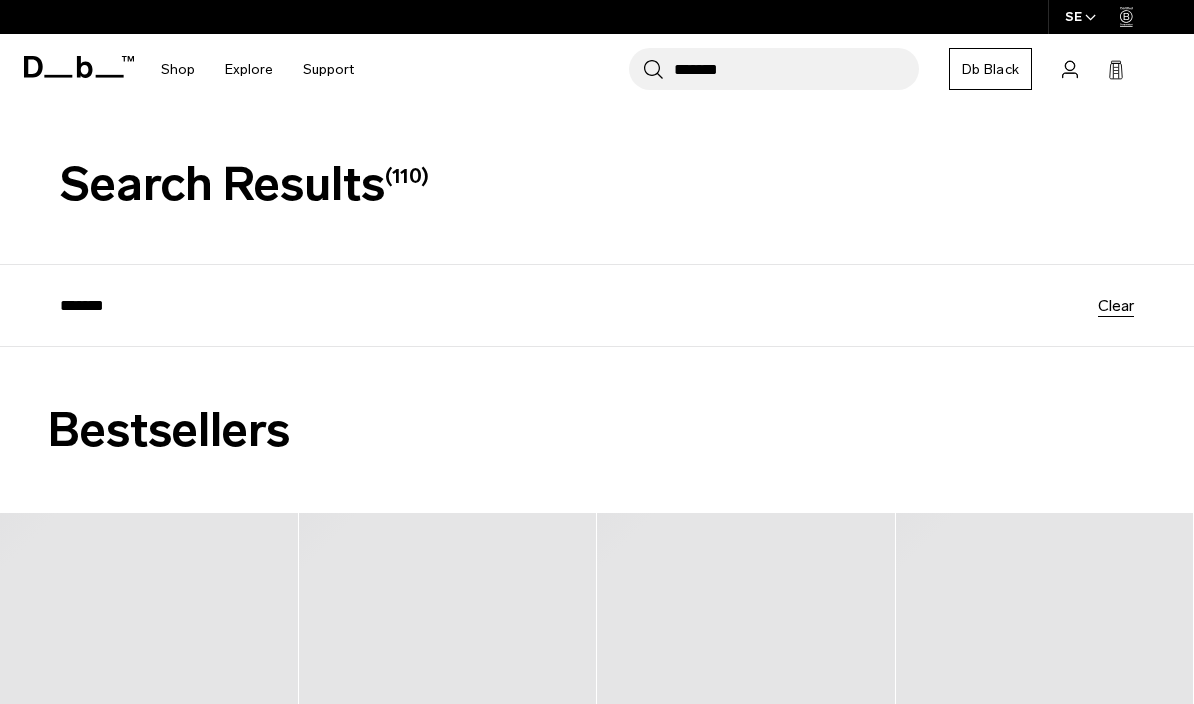 scroll, scrollTop: 0, scrollLeft: 0, axis: both 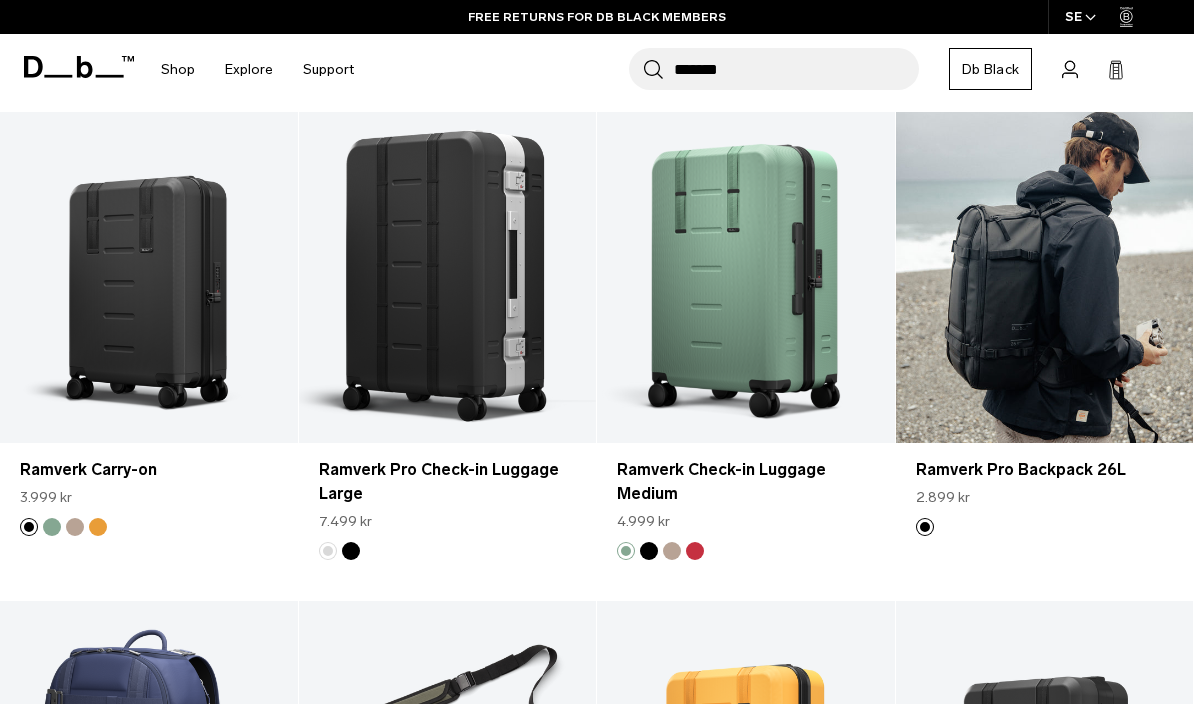click at bounding box center [1045, 277] 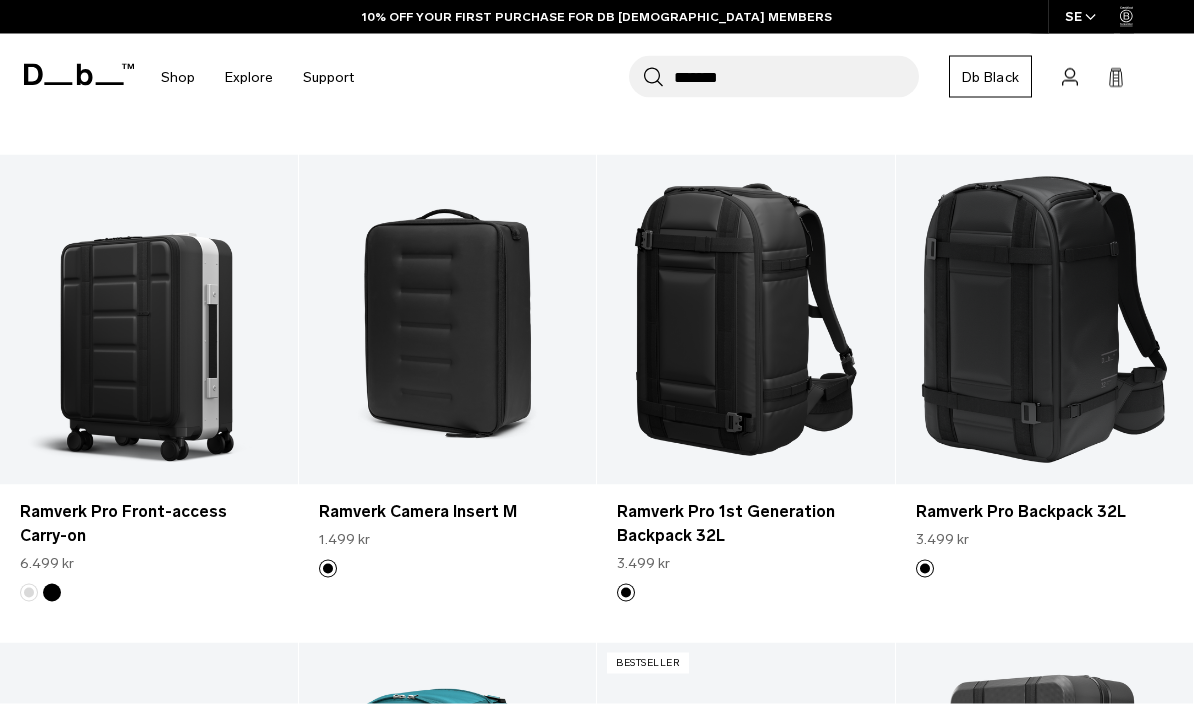 scroll, scrollTop: 3127, scrollLeft: 0, axis: vertical 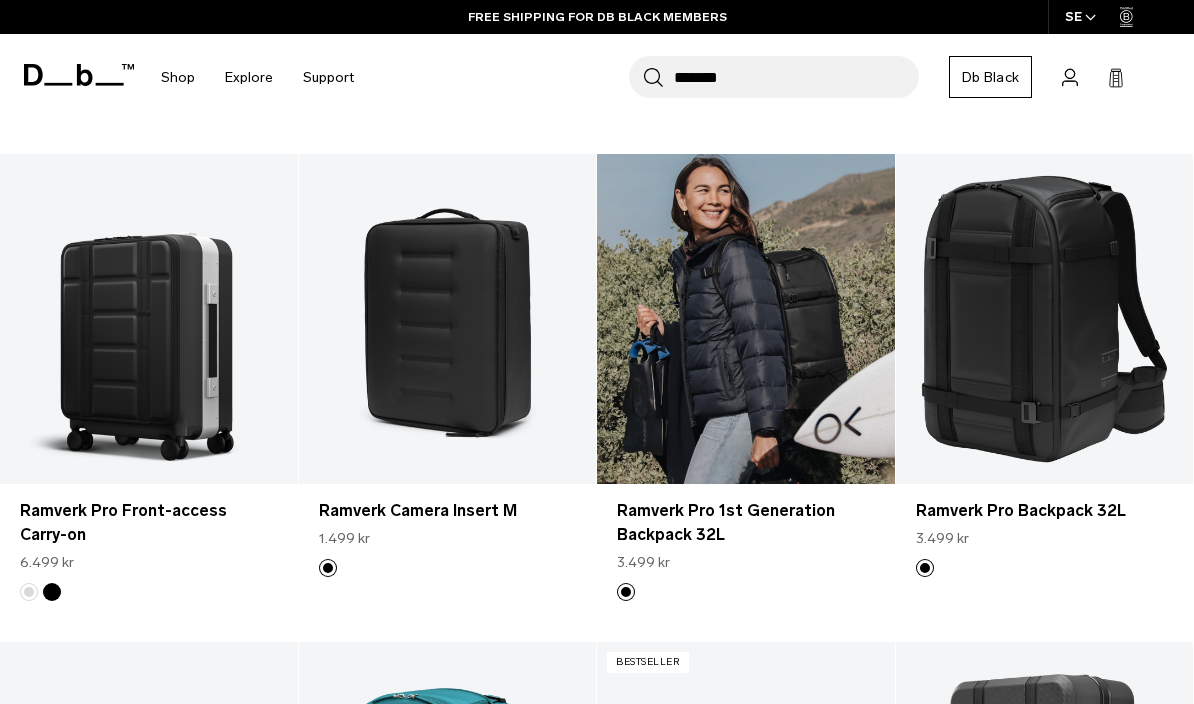 click at bounding box center (746, 319) 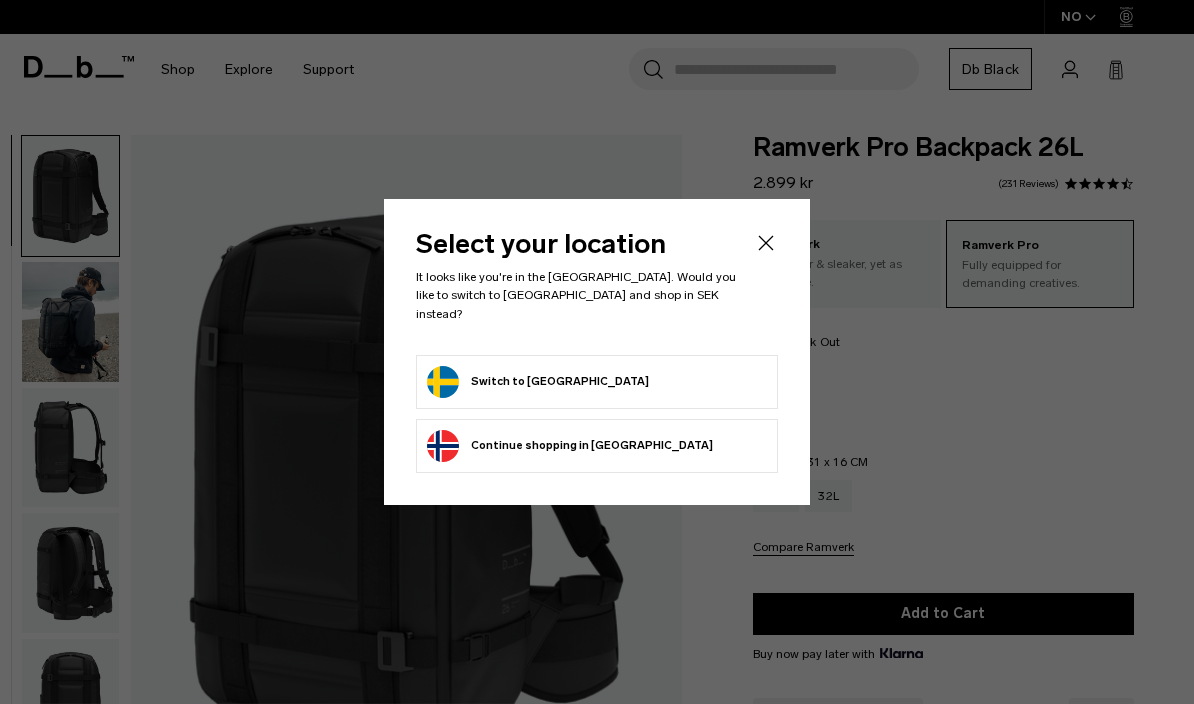 scroll, scrollTop: 0, scrollLeft: 0, axis: both 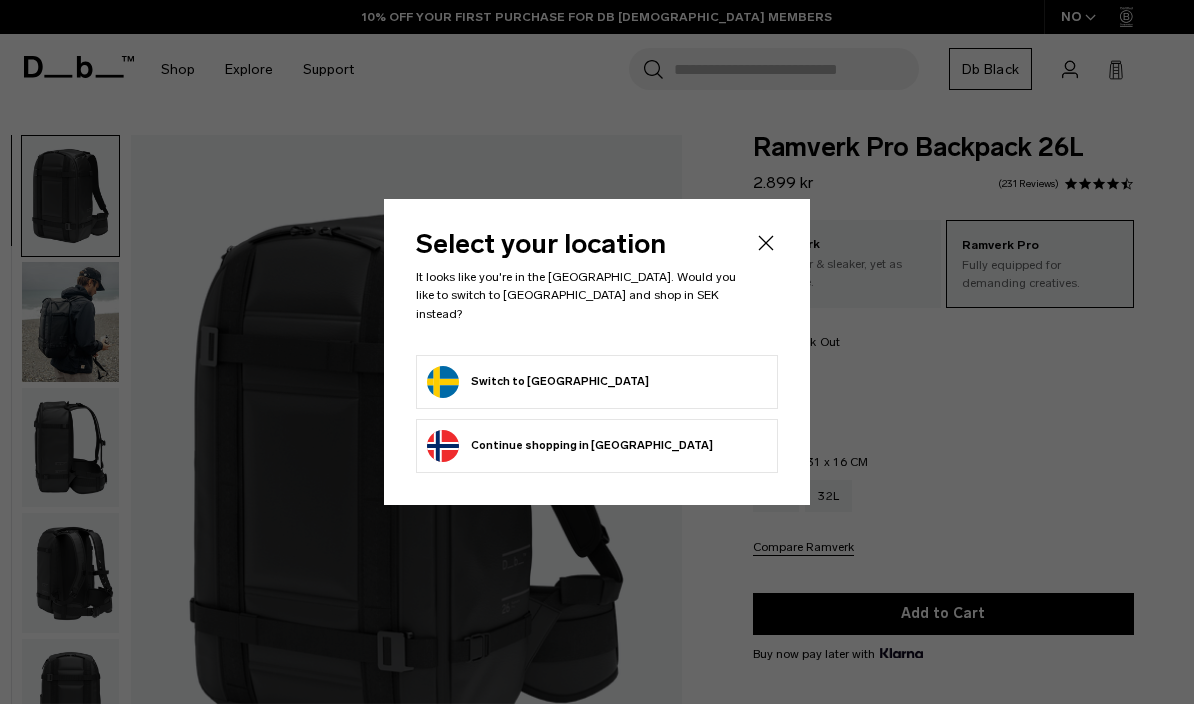 click 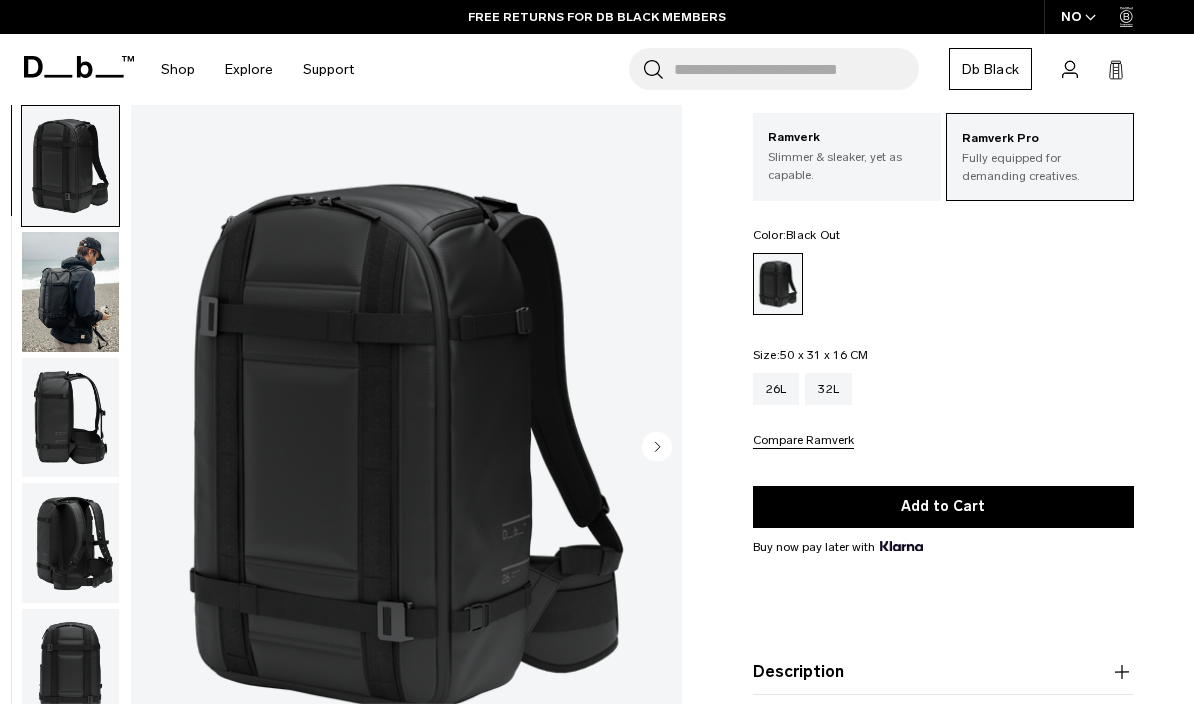 scroll, scrollTop: 108, scrollLeft: 0, axis: vertical 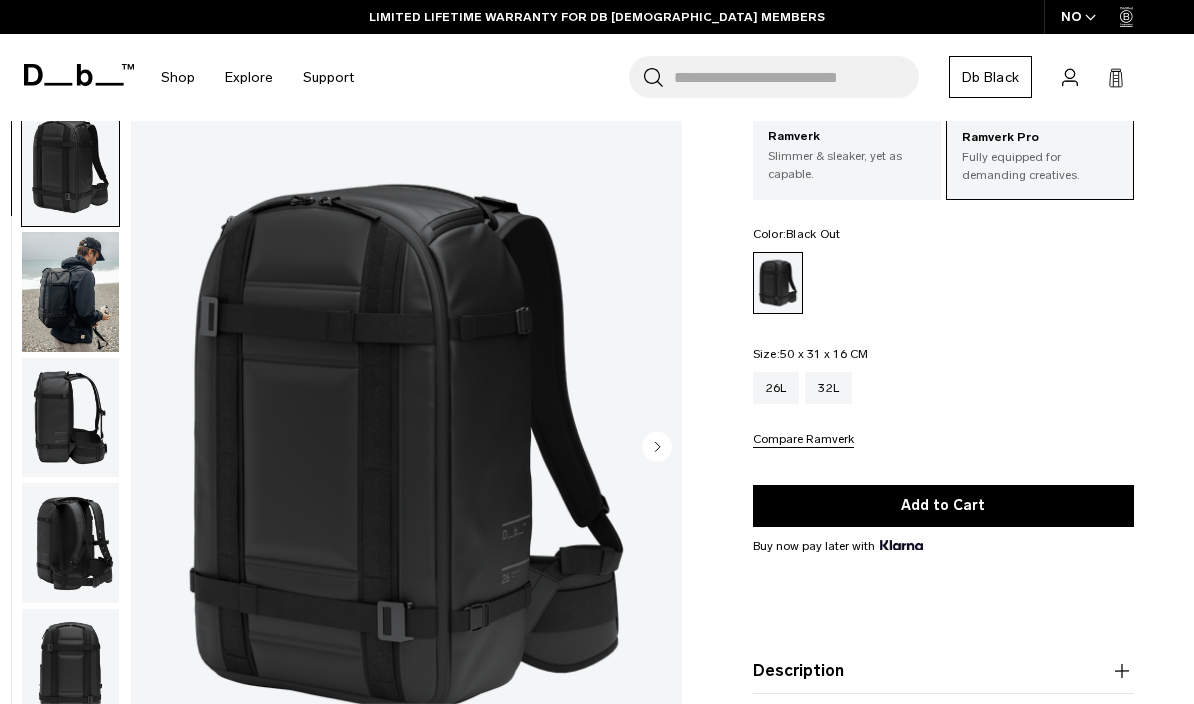 click at bounding box center (70, 418) 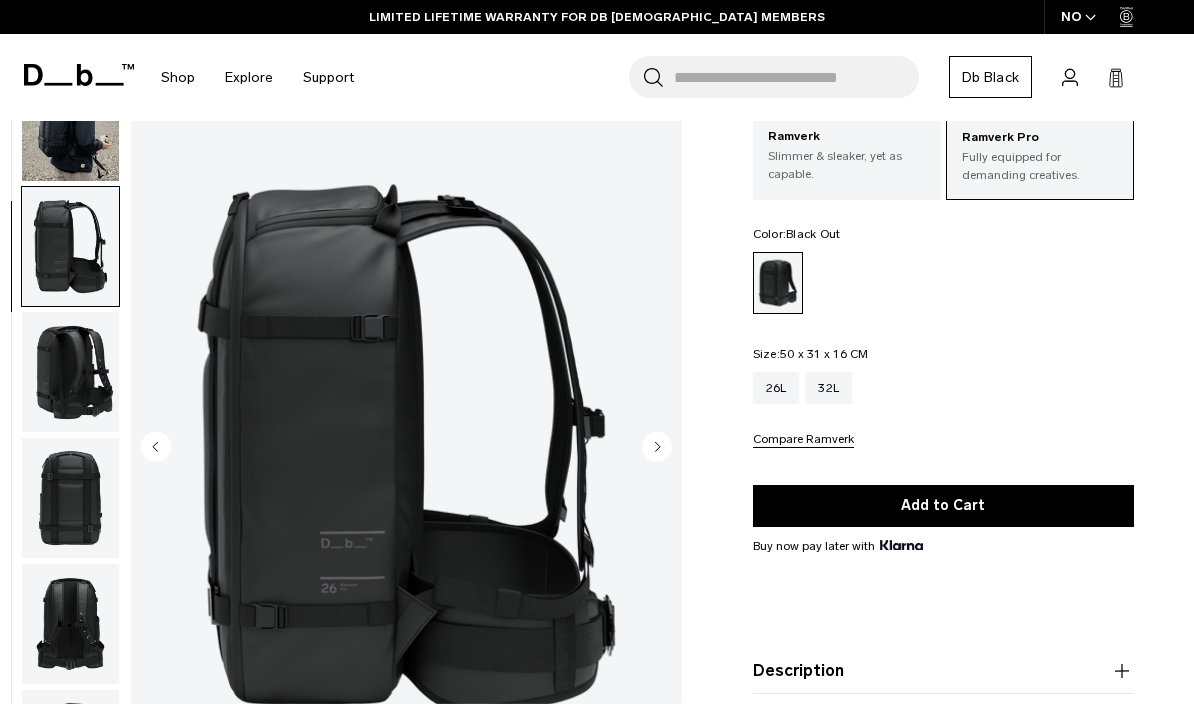 scroll, scrollTop: 255, scrollLeft: 0, axis: vertical 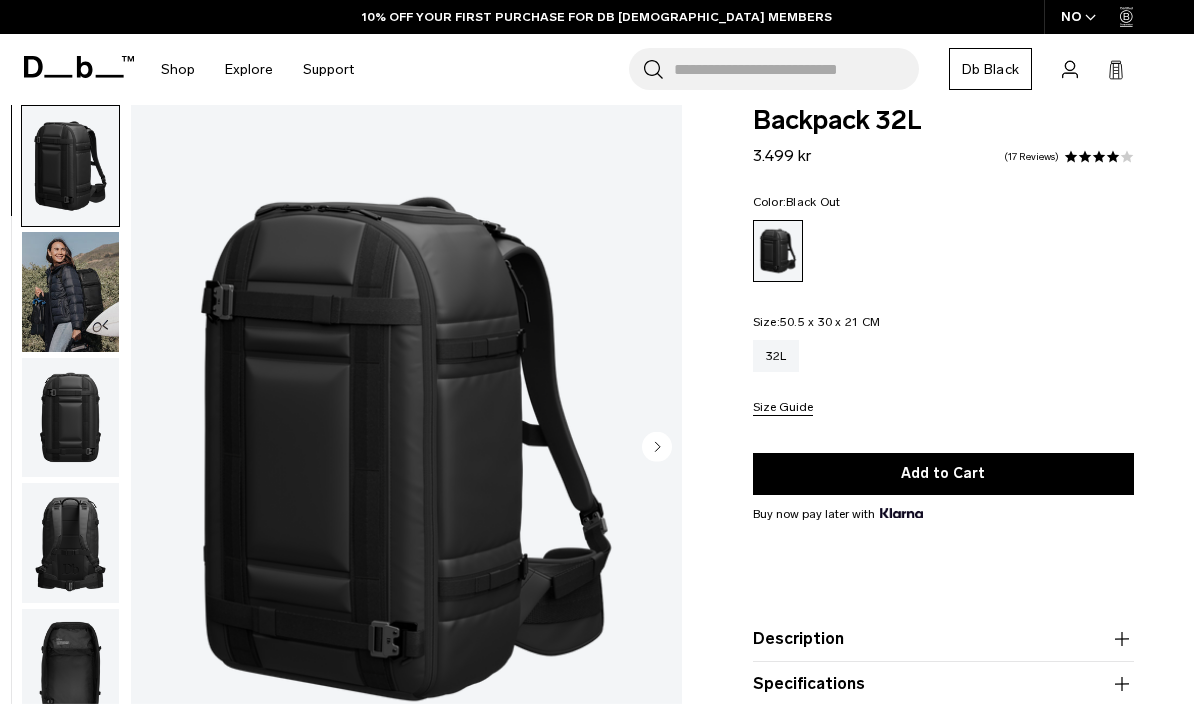 click at bounding box center (70, 418) 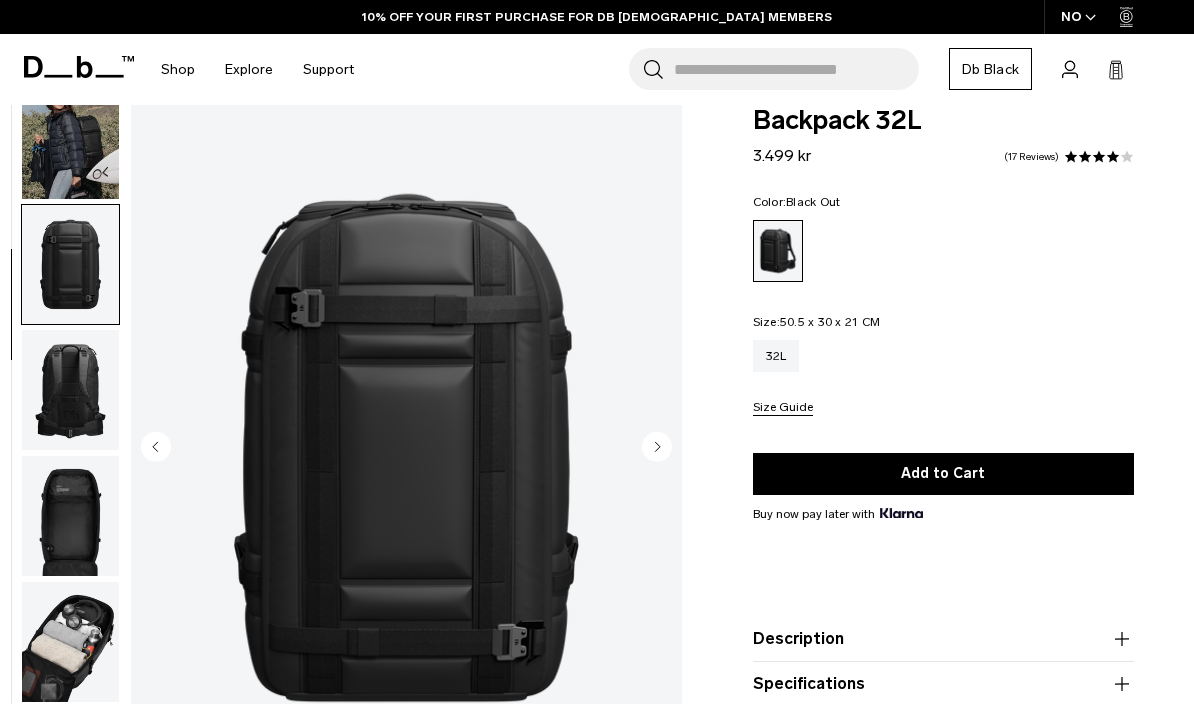 click at bounding box center (70, 516) 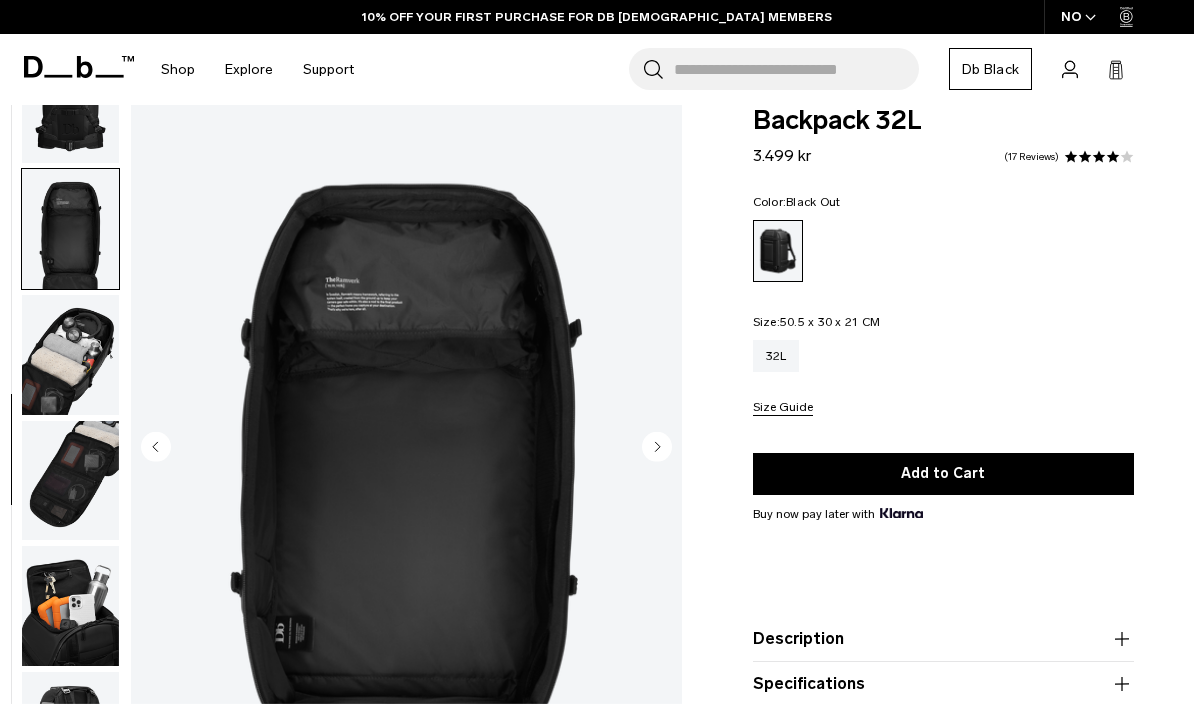 scroll, scrollTop: 453, scrollLeft: 0, axis: vertical 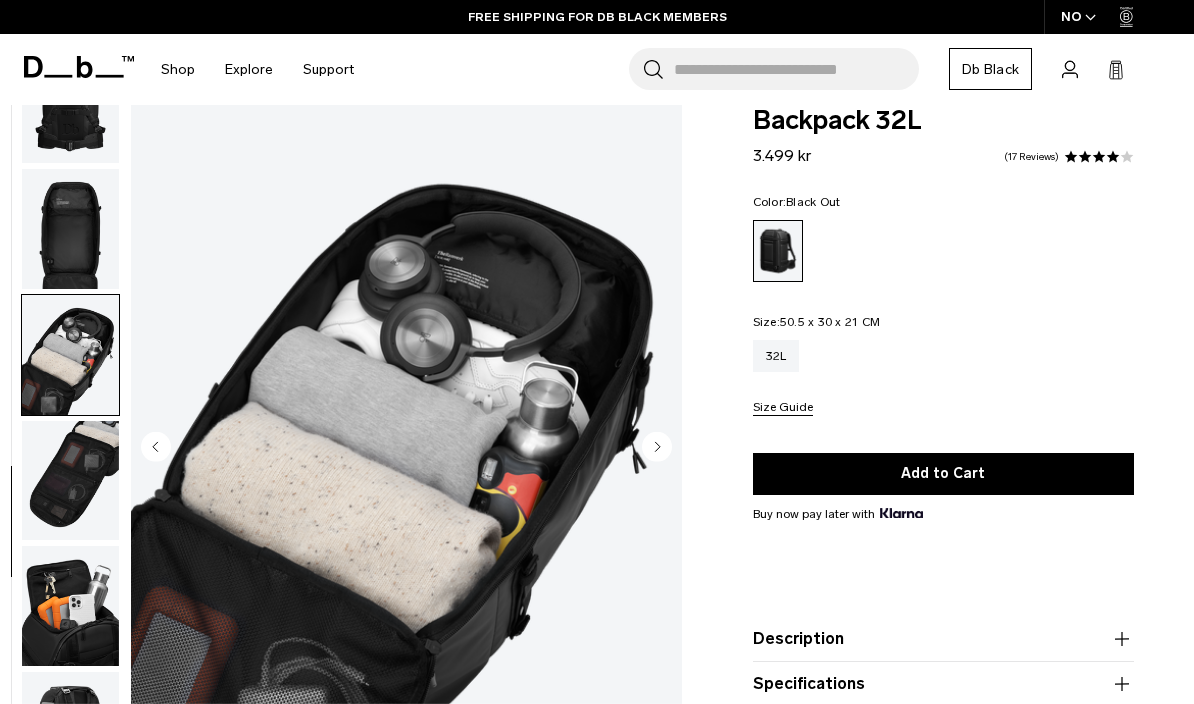 click at bounding box center [70, 606] 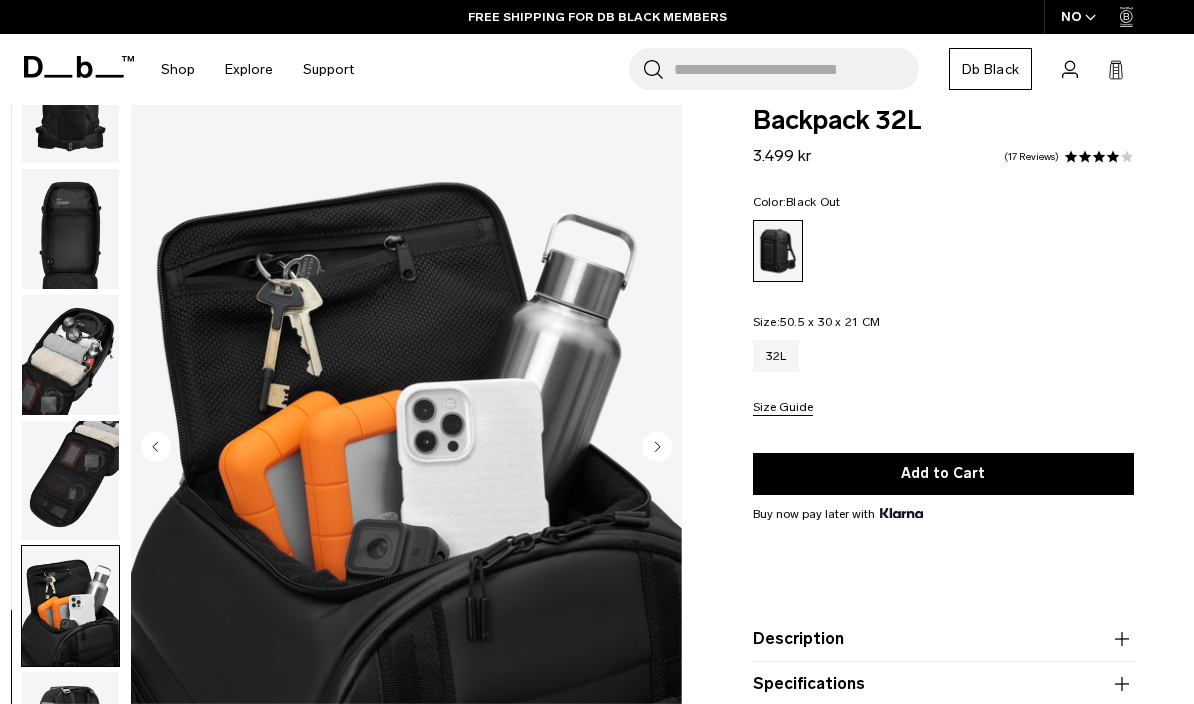click at bounding box center [70, 732] 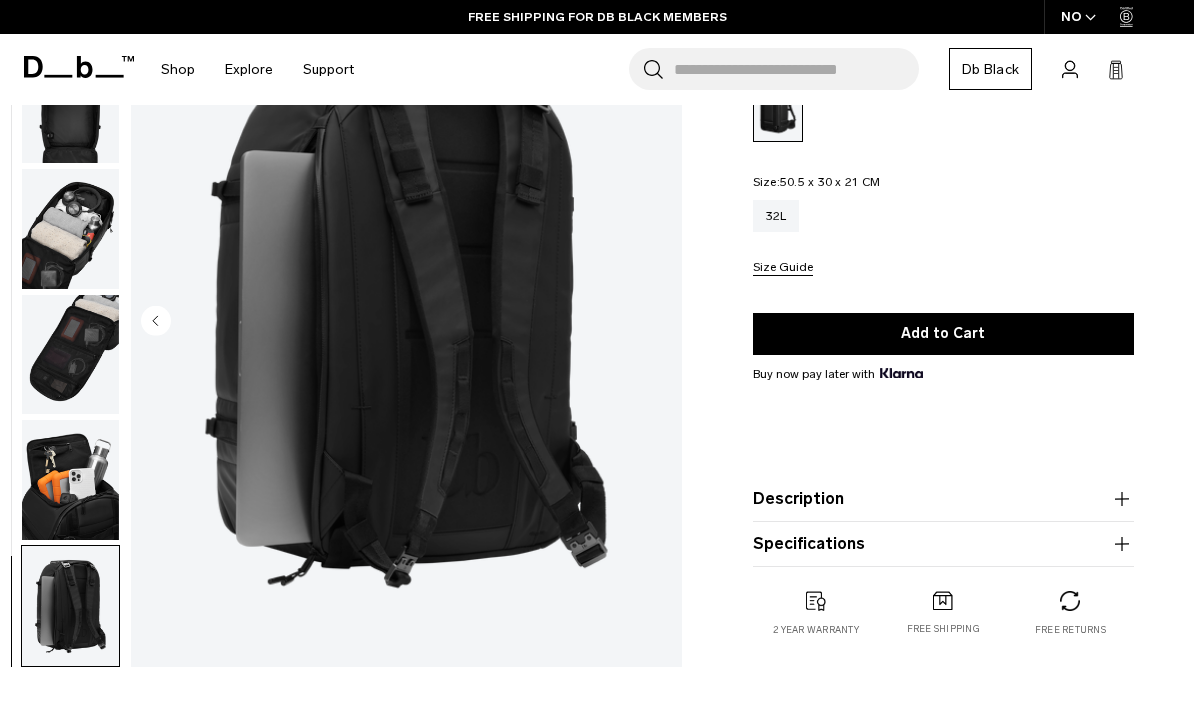 scroll, scrollTop: 222, scrollLeft: 0, axis: vertical 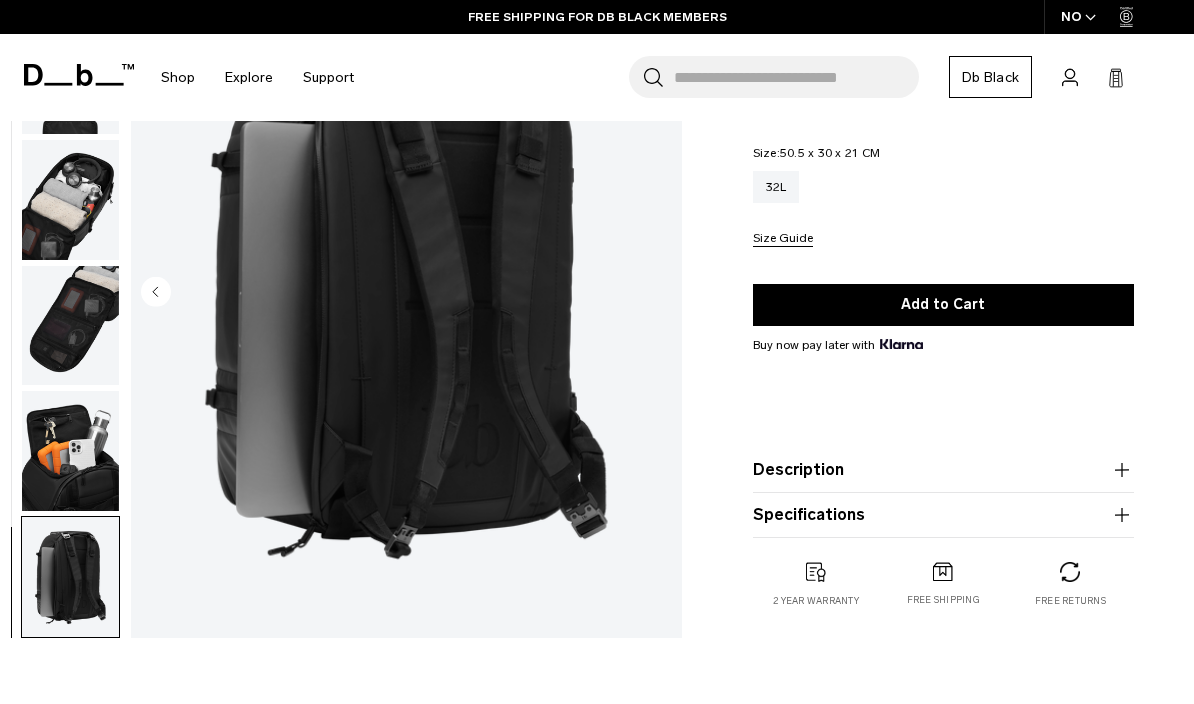click at bounding box center (70, 577) 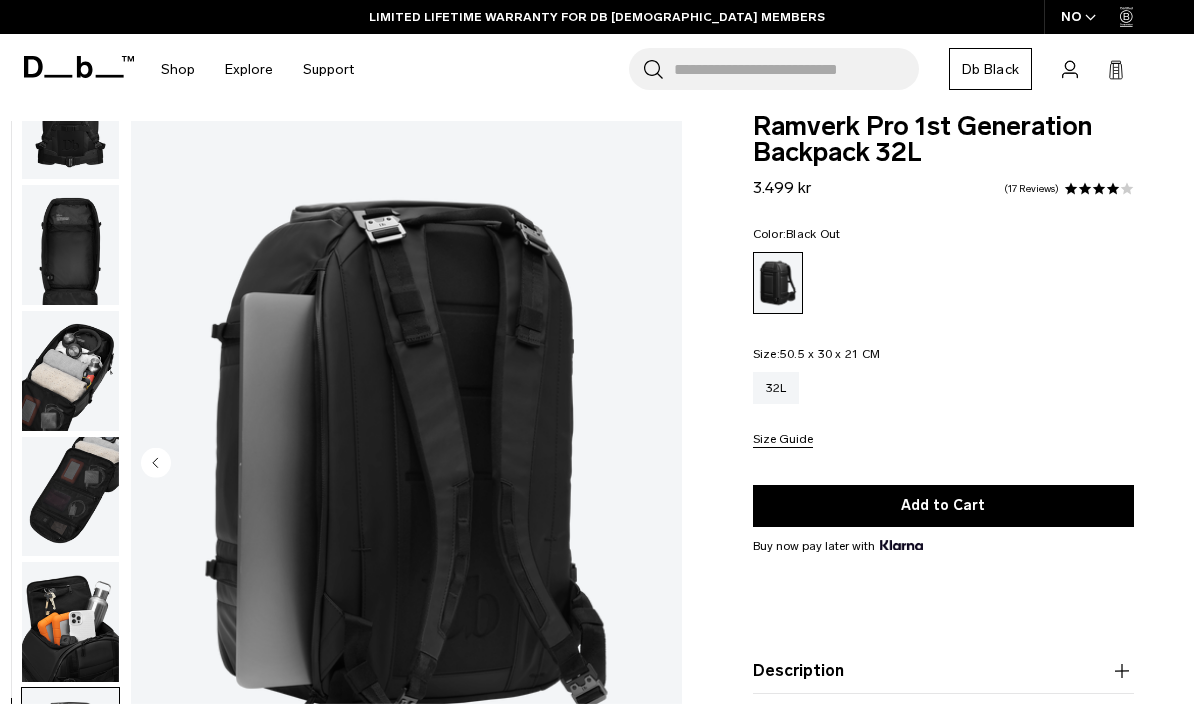 scroll, scrollTop: 0, scrollLeft: 0, axis: both 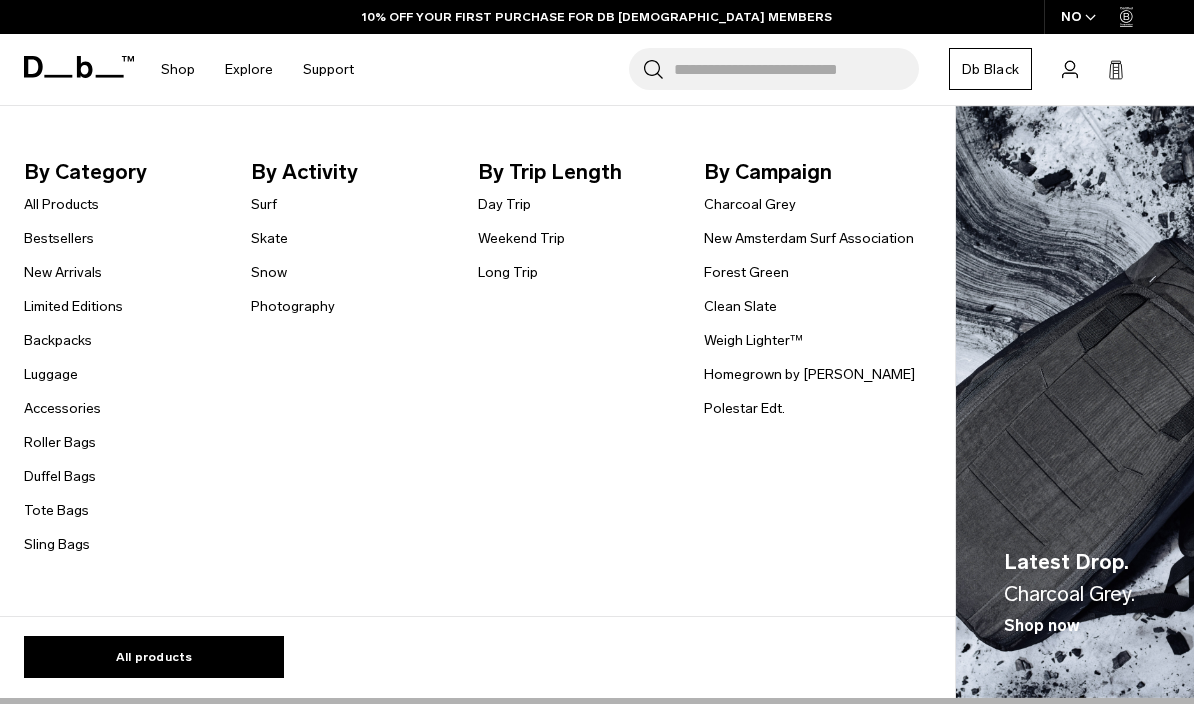 click on "Accessories" at bounding box center [62, 408] 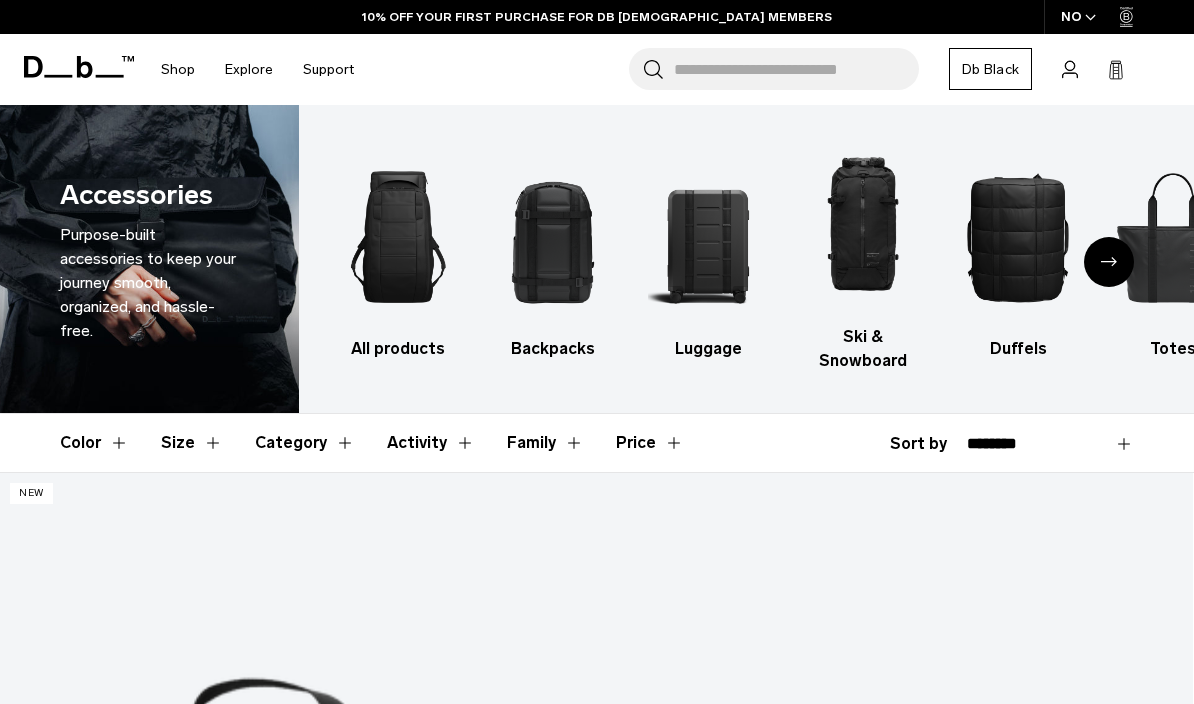 scroll, scrollTop: 0, scrollLeft: 0, axis: both 